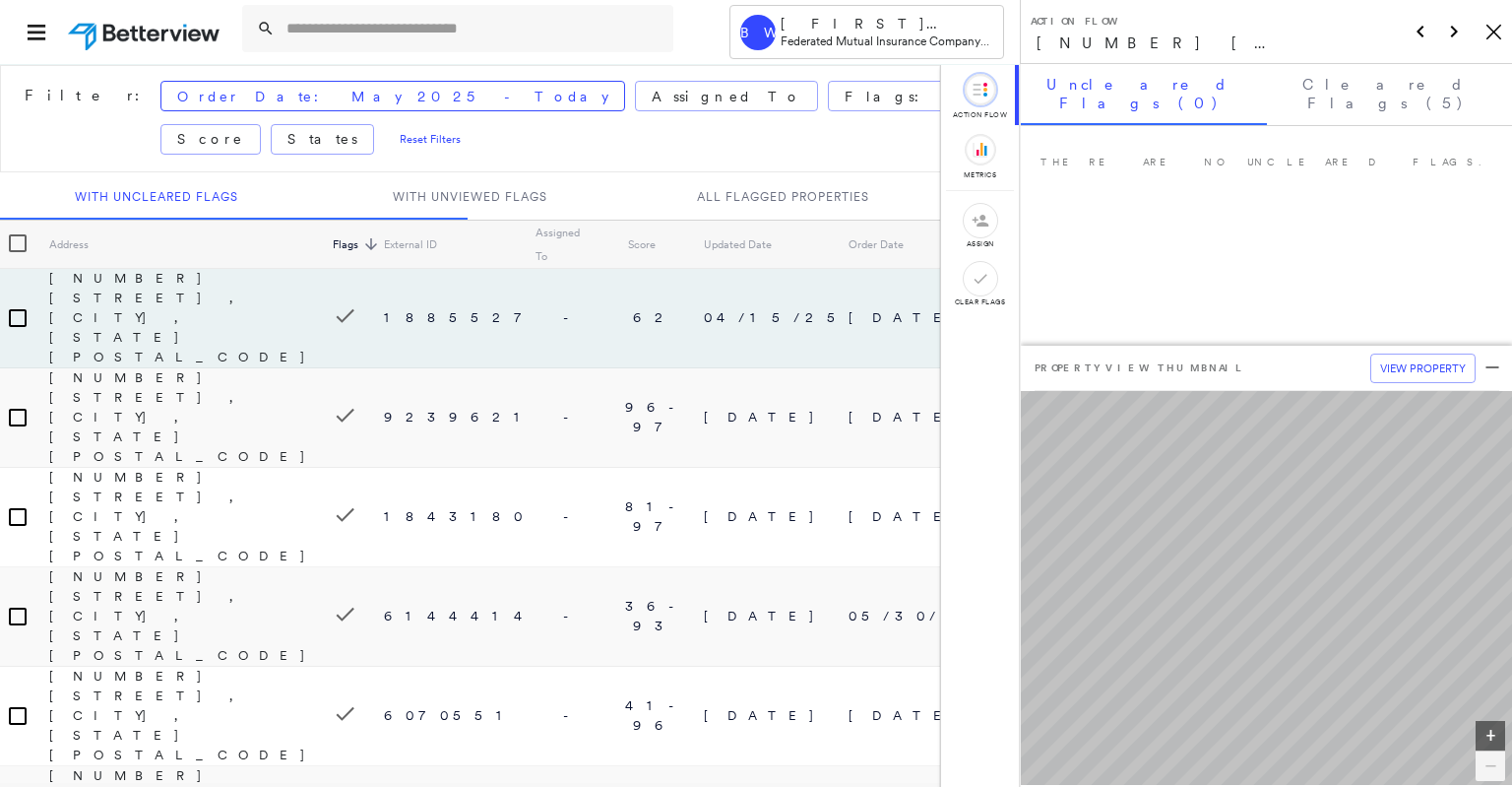 scroll, scrollTop: 0, scrollLeft: 0, axis: both 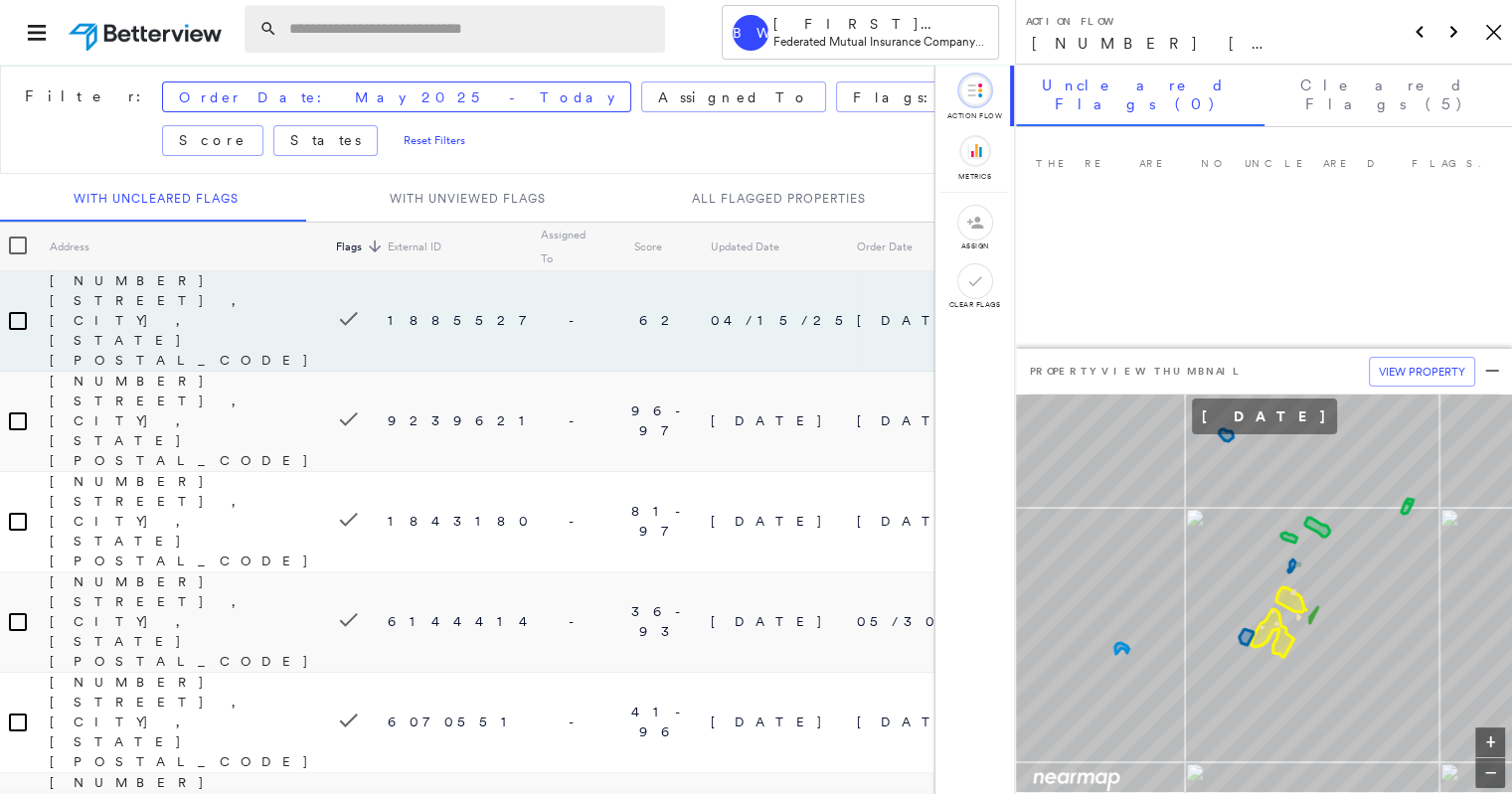 click at bounding box center (471, 29) 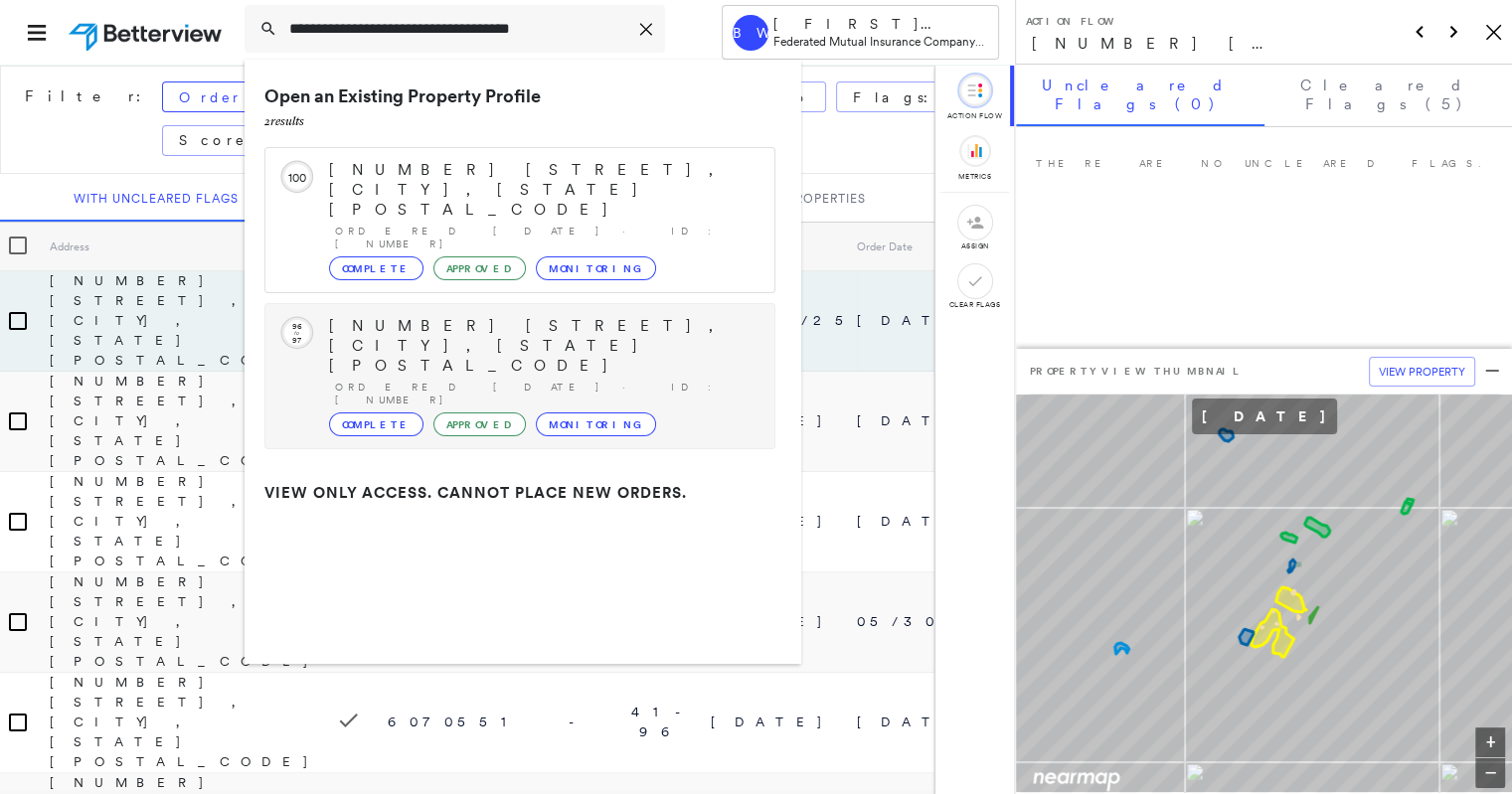 type on "**********" 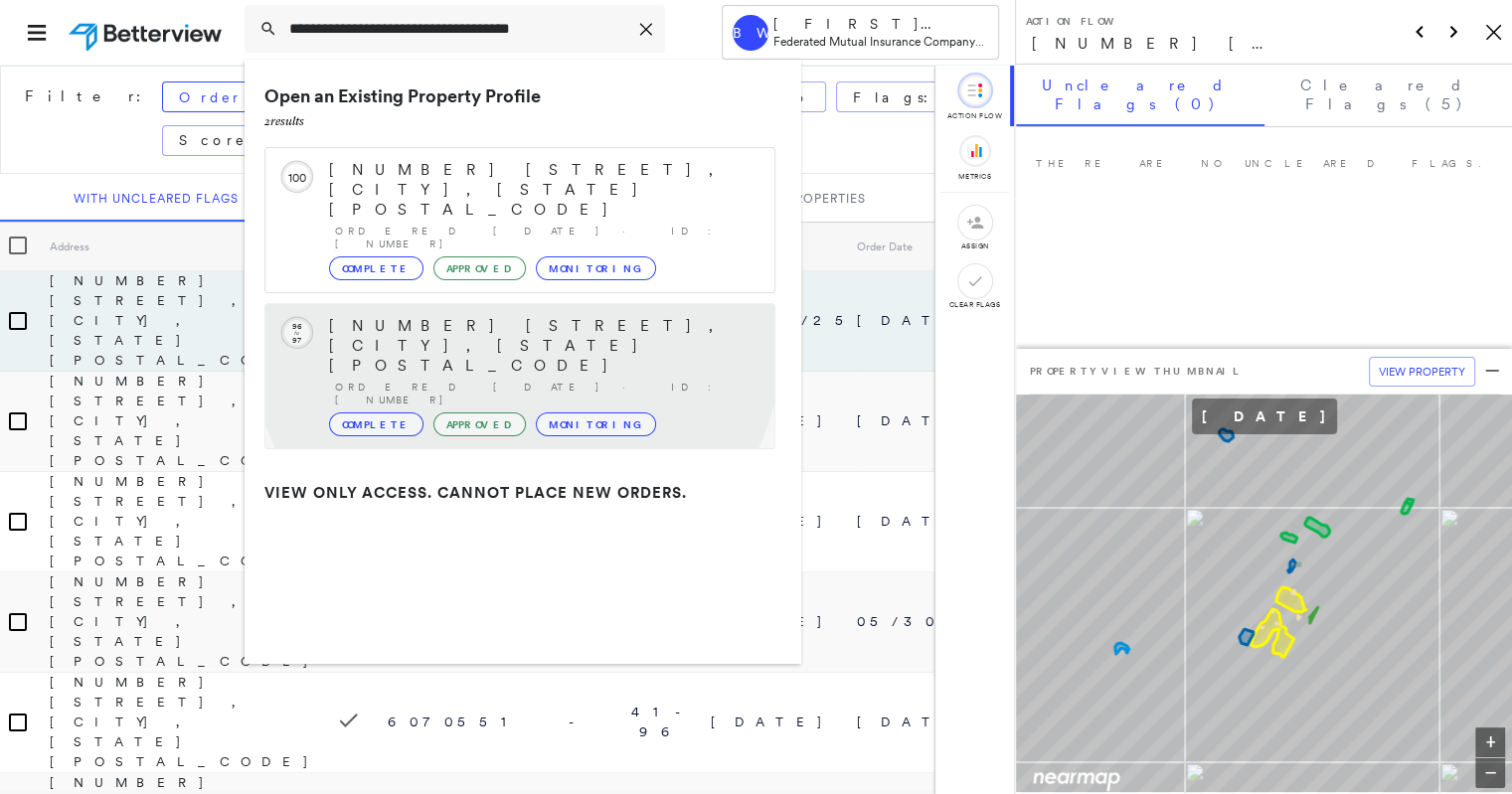 click on "[NUMBER] [STREET], [CITY], [STATE] [POSTAL_CODE] Ordered [DATE] · ID: [NUMBER] Complete Approved Monitoring" at bounding box center (542, 376) 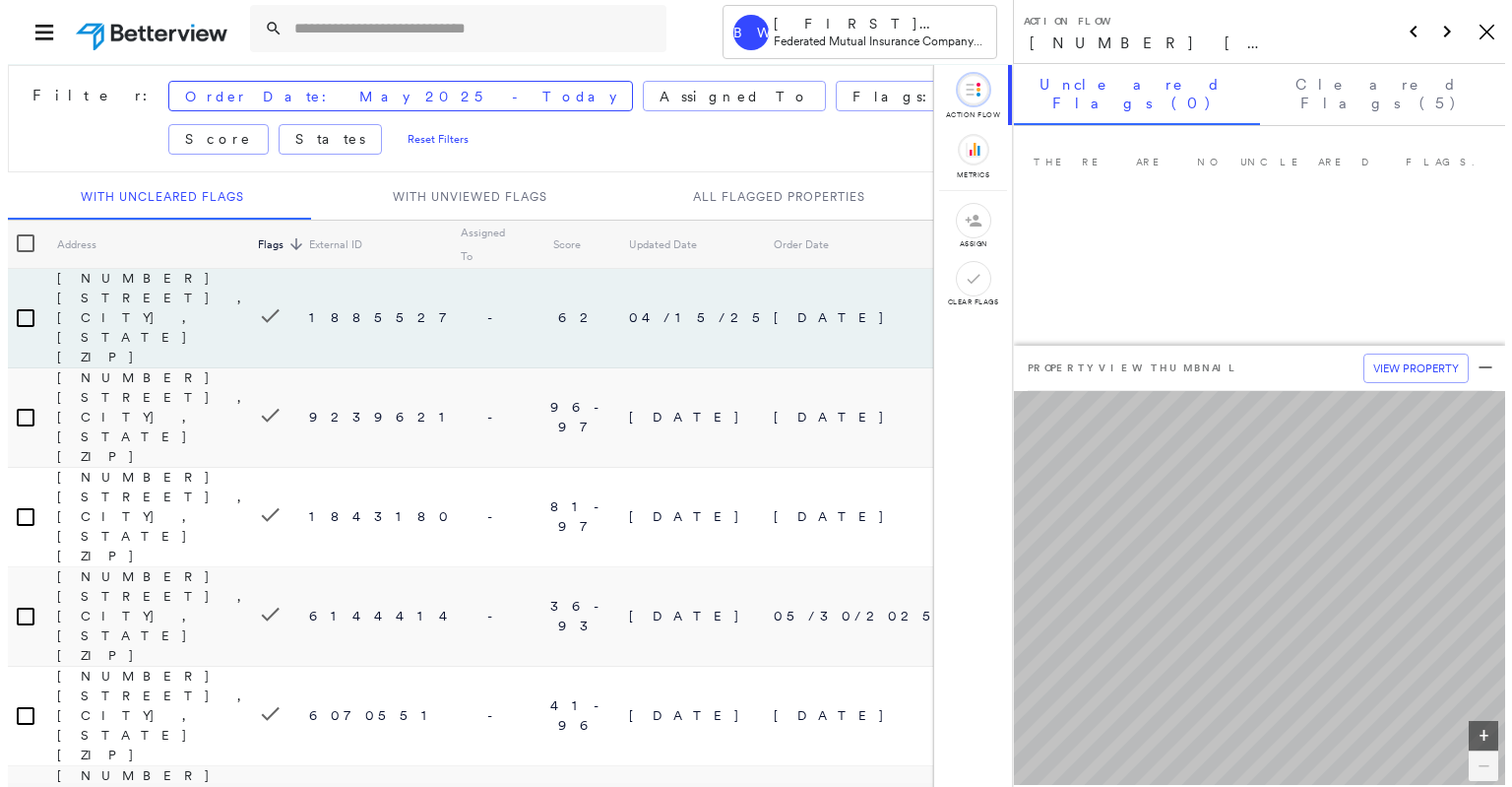 scroll, scrollTop: 0, scrollLeft: 0, axis: both 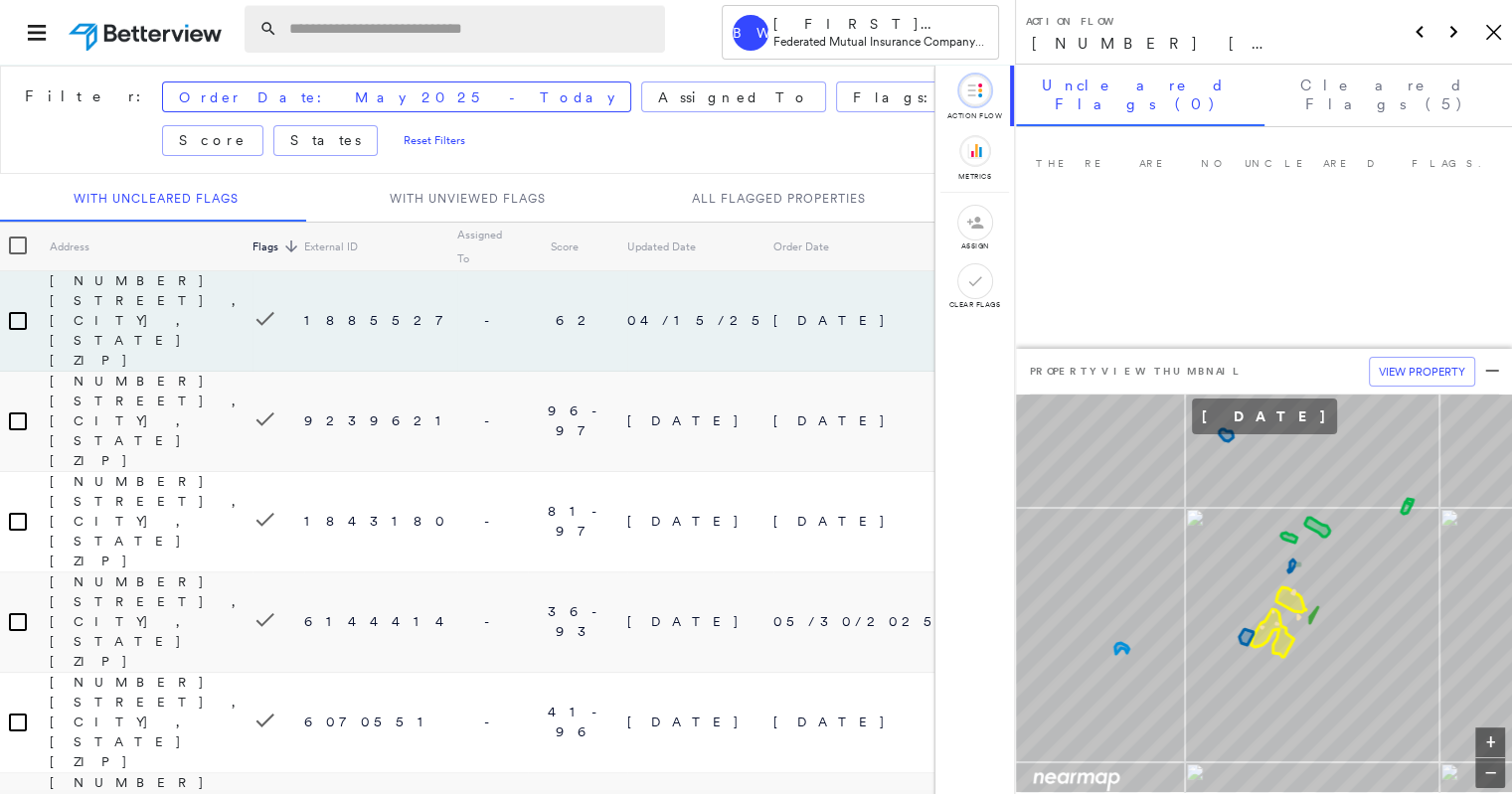 click at bounding box center (471, 29) 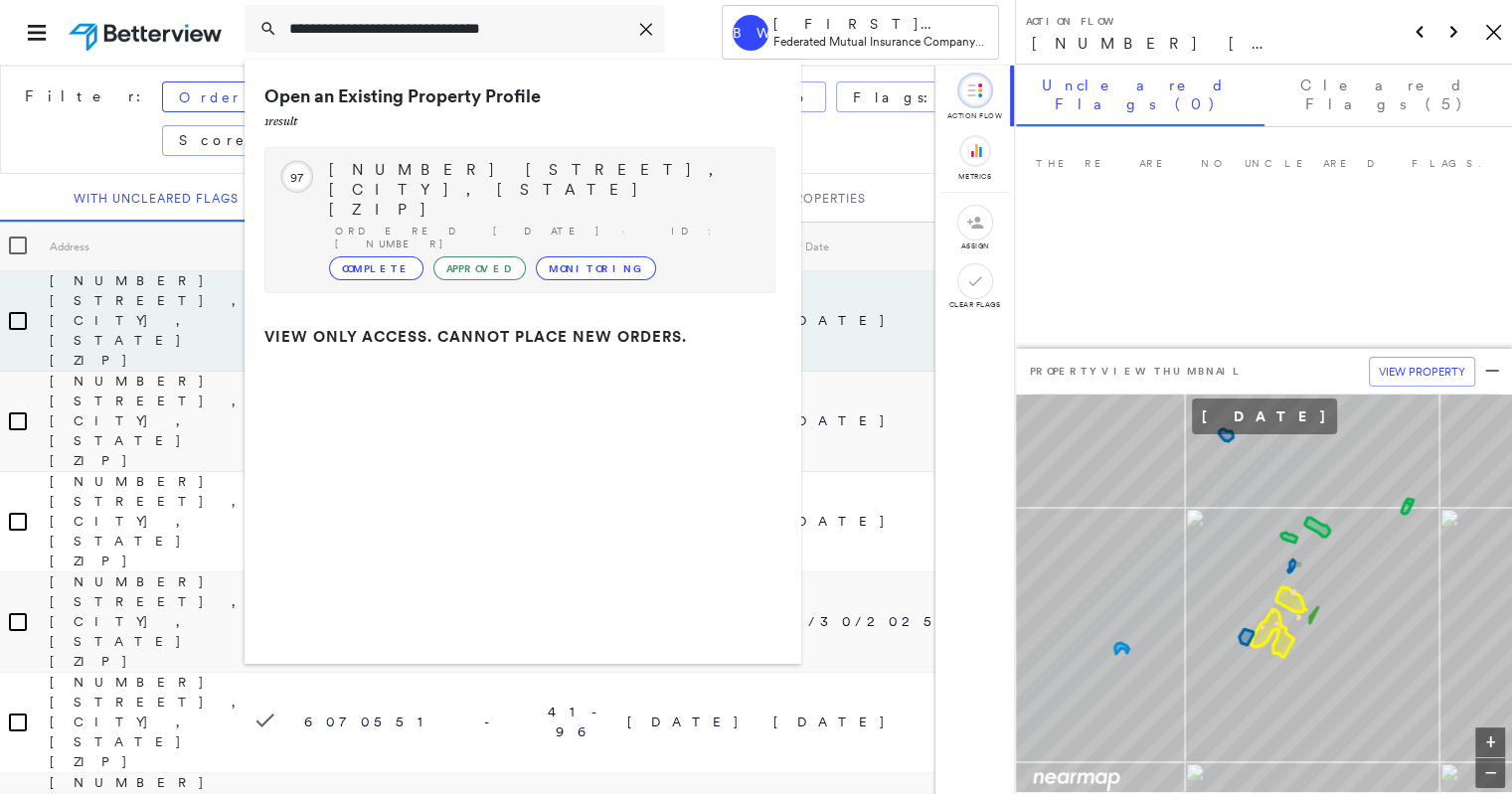 type on "**********" 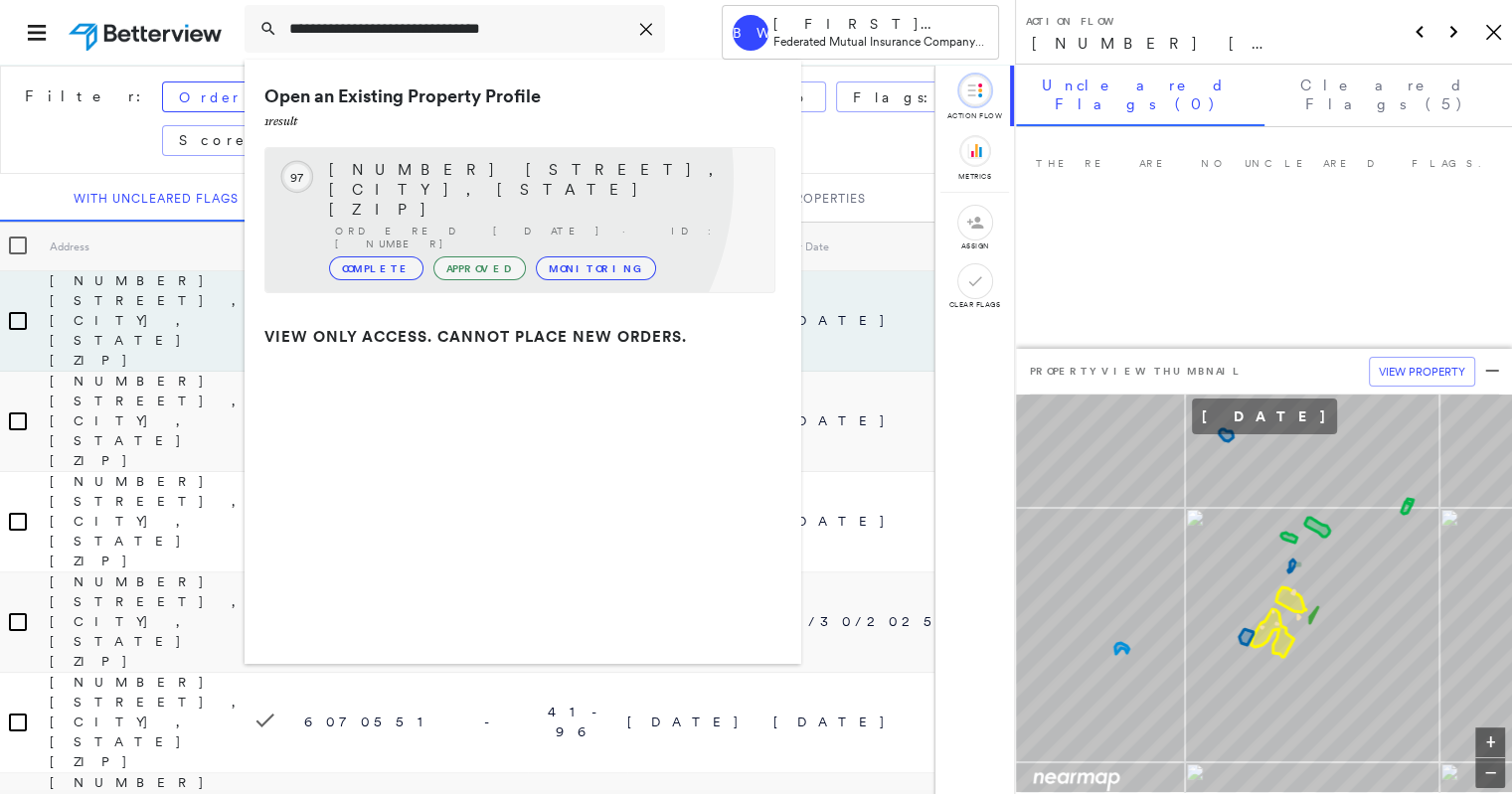 click on "1730 NE 23rd Ave, Gainesville, FL 32609-3904" at bounding box center [542, 190] 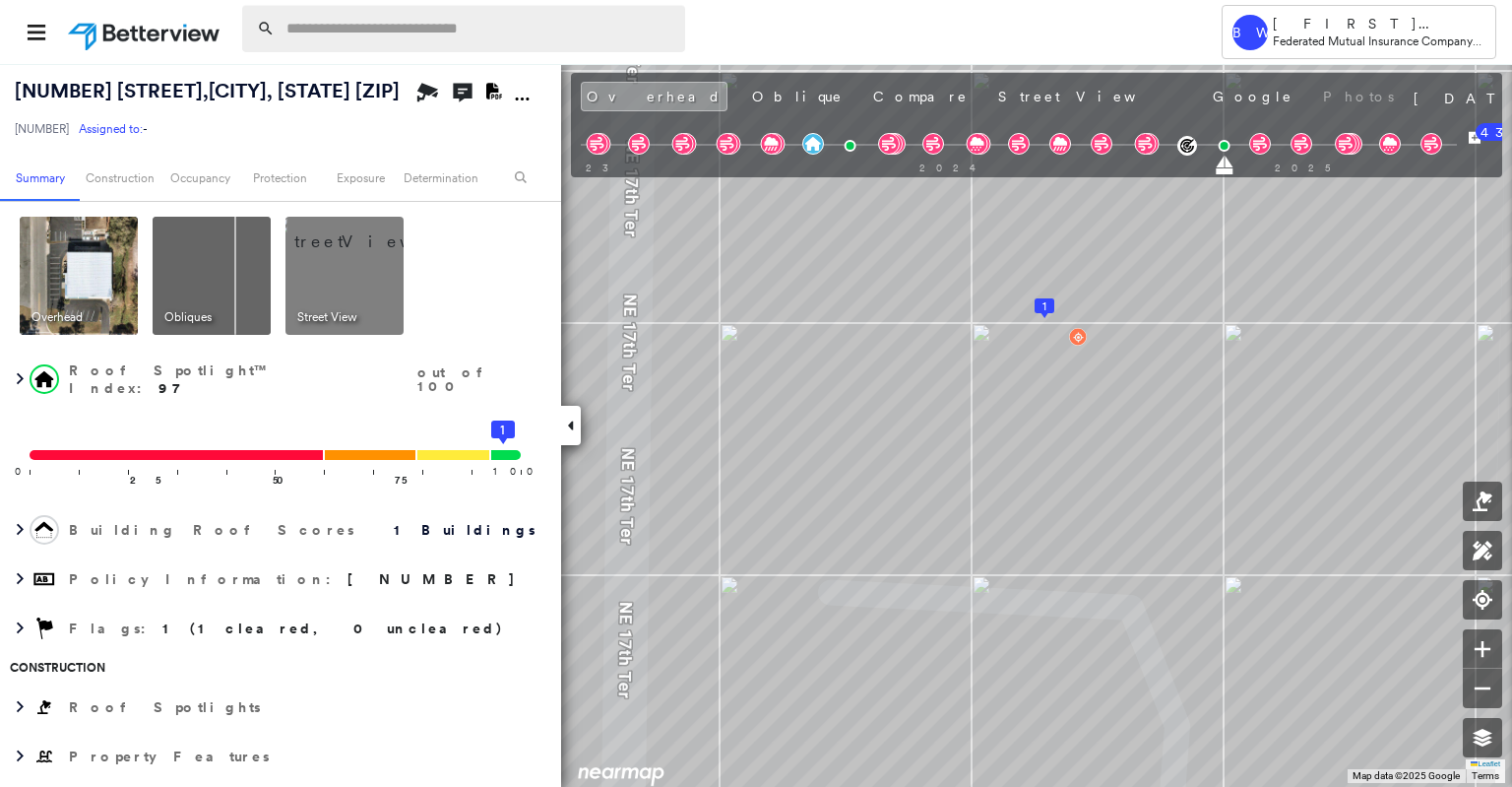 click at bounding box center (479, 29) 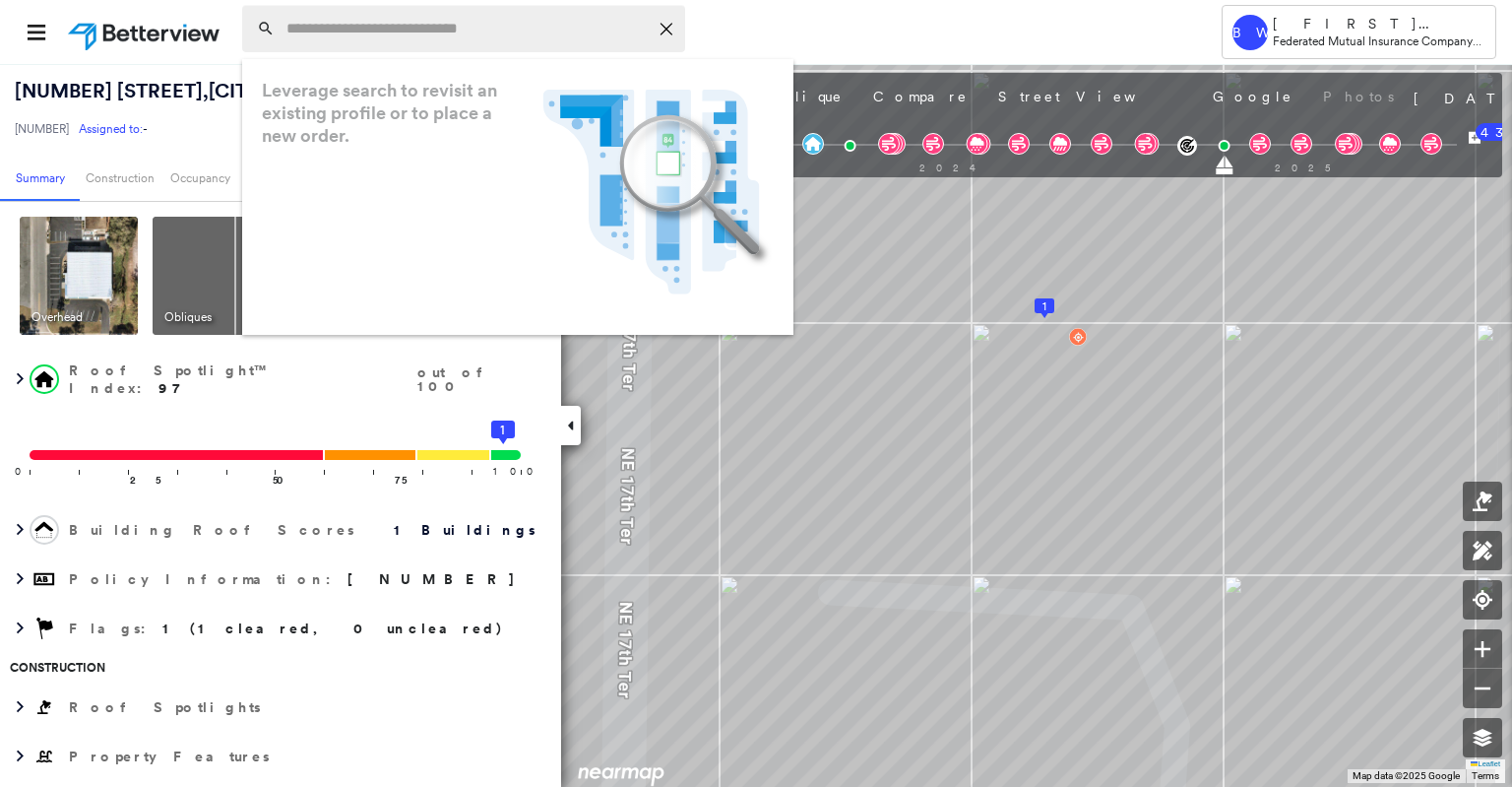 paste on "**********" 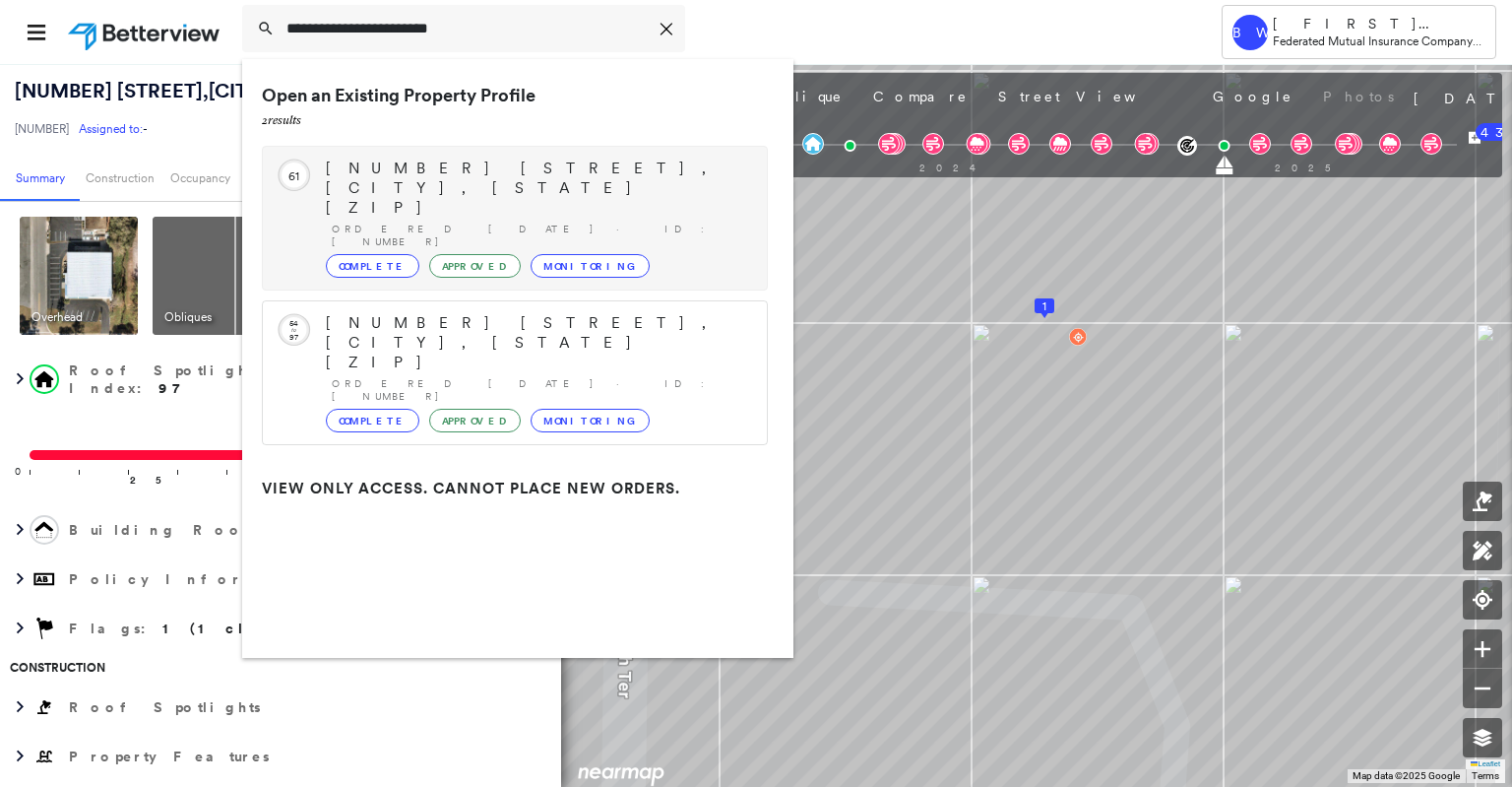 type on "**********" 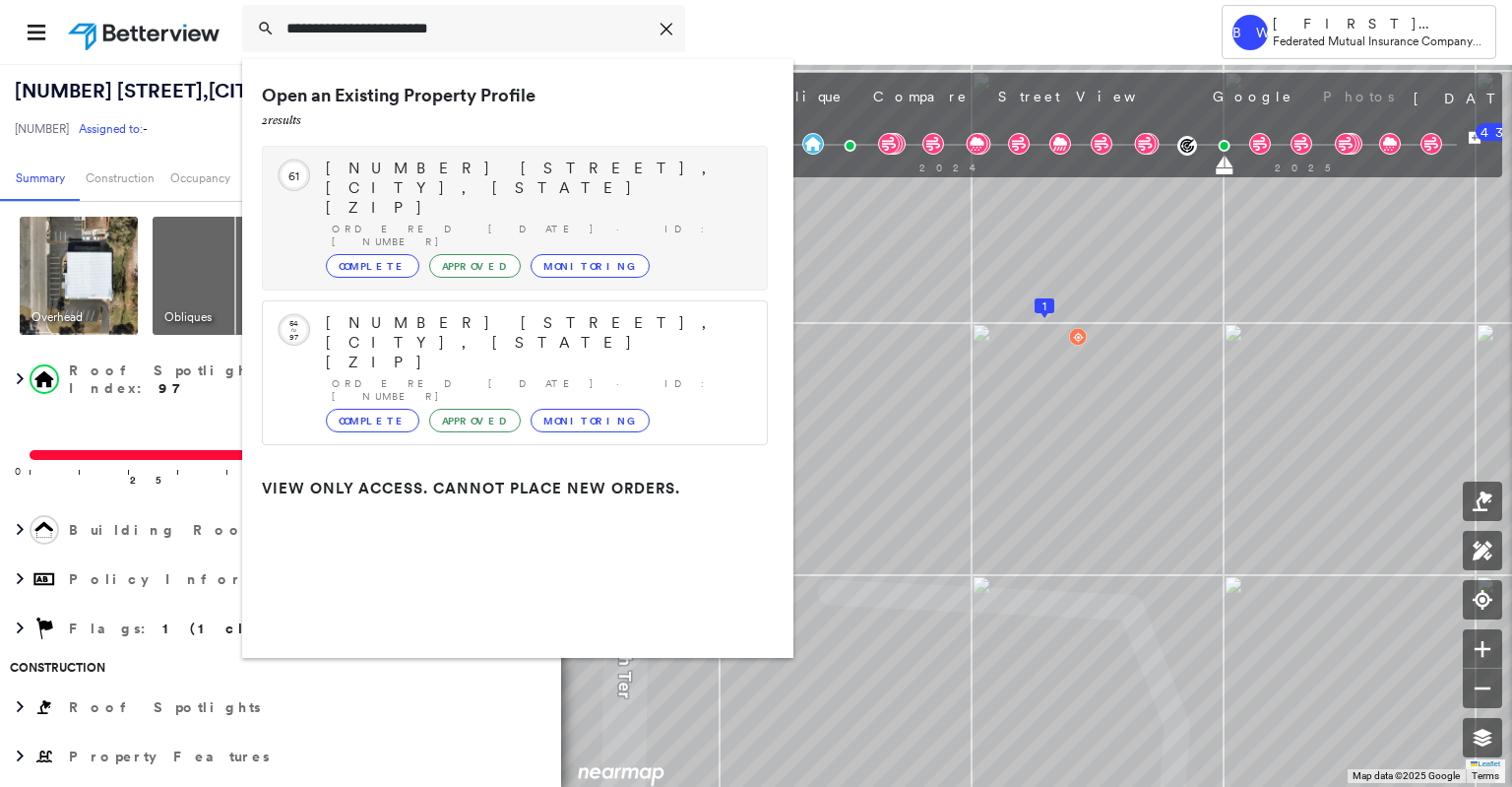 click on "6306 202nd St Sw, Lynnwood, WA 98036-6065" at bounding box center (536, 188) 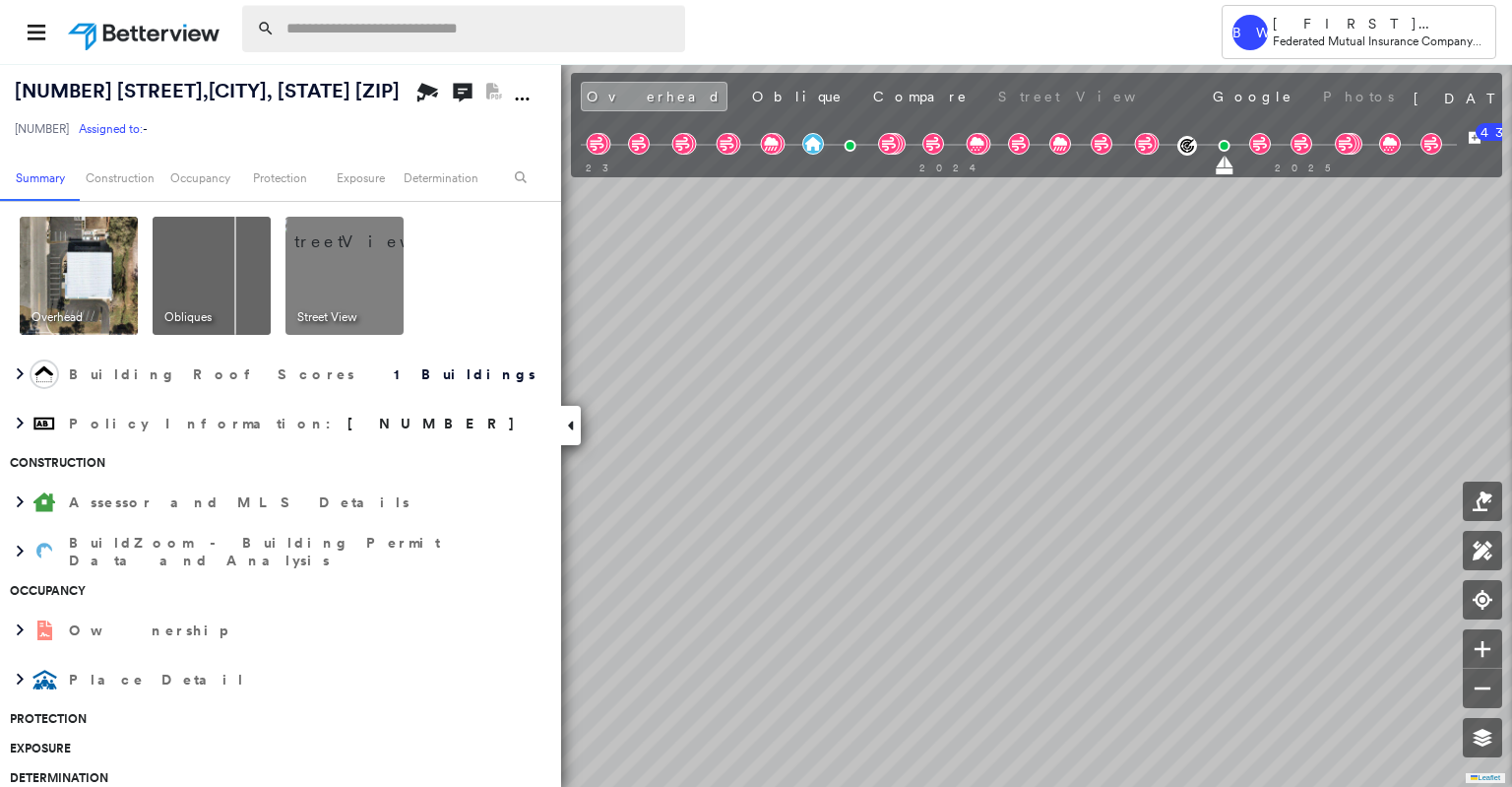 click at bounding box center (479, 29) 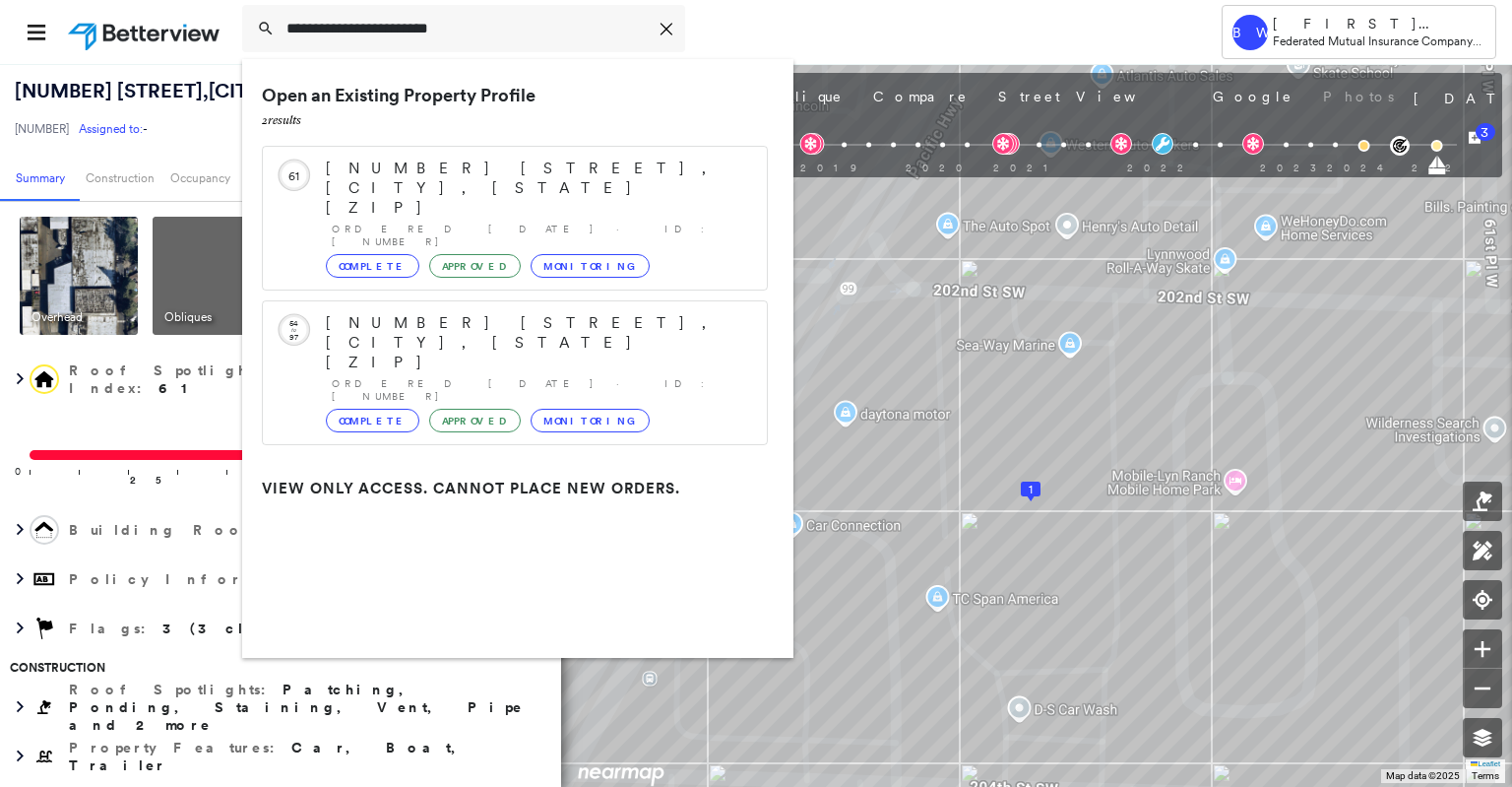 drag, startPoint x: 402, startPoint y: 31, endPoint x: 468, endPoint y: 54, distance: 69.892775 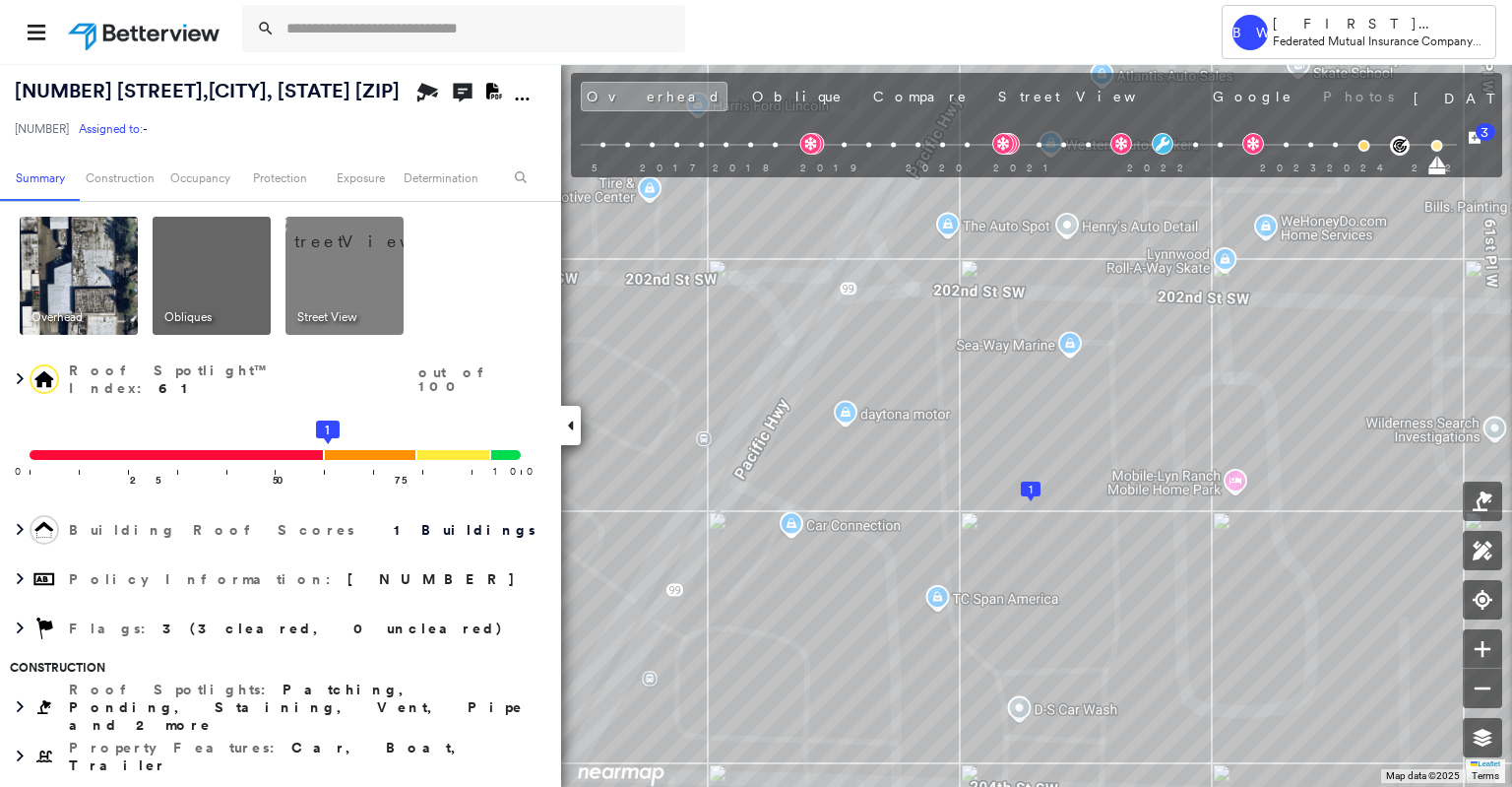 paste on "**********" 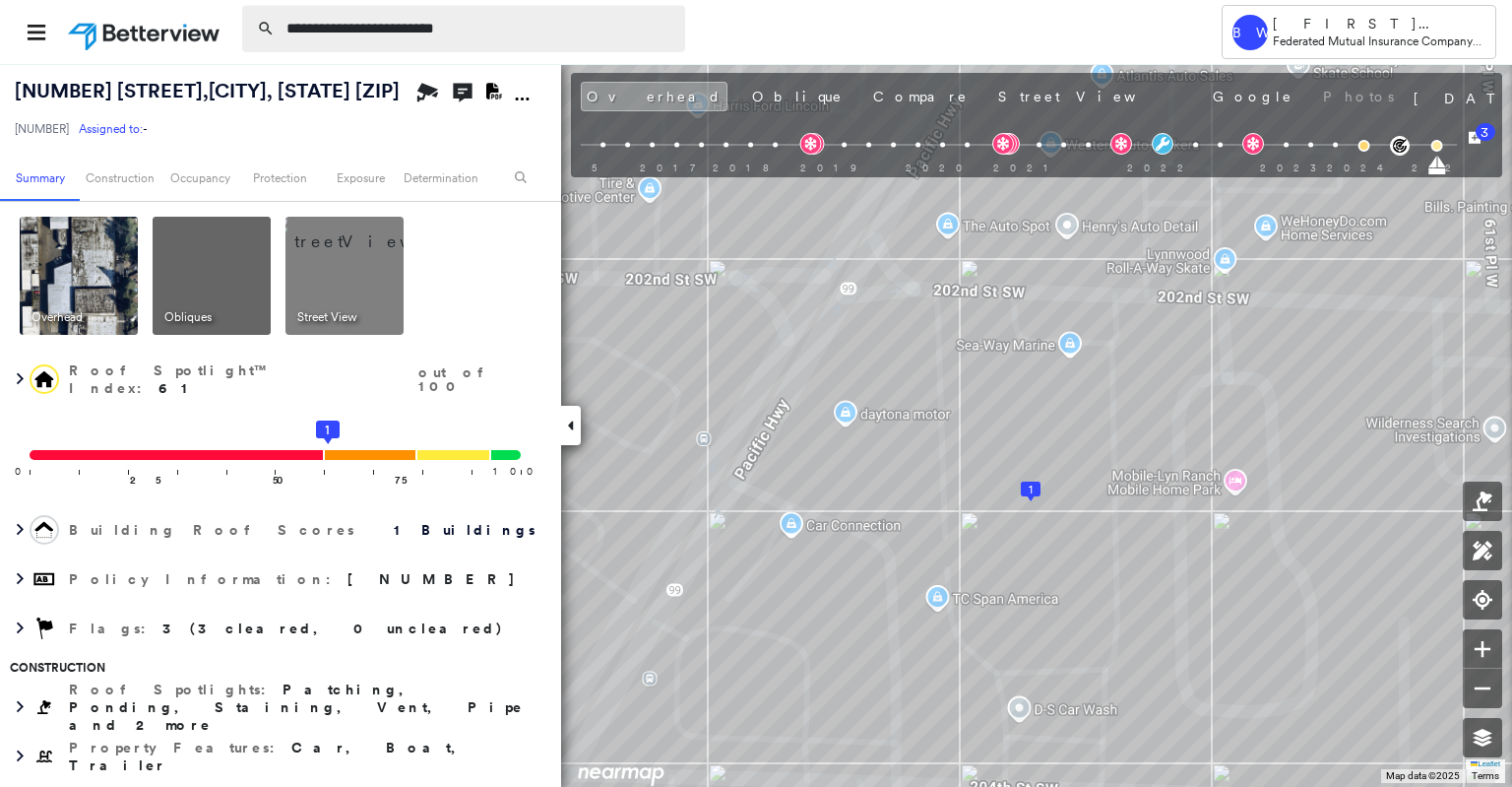 click on "**********" at bounding box center (479, 29) 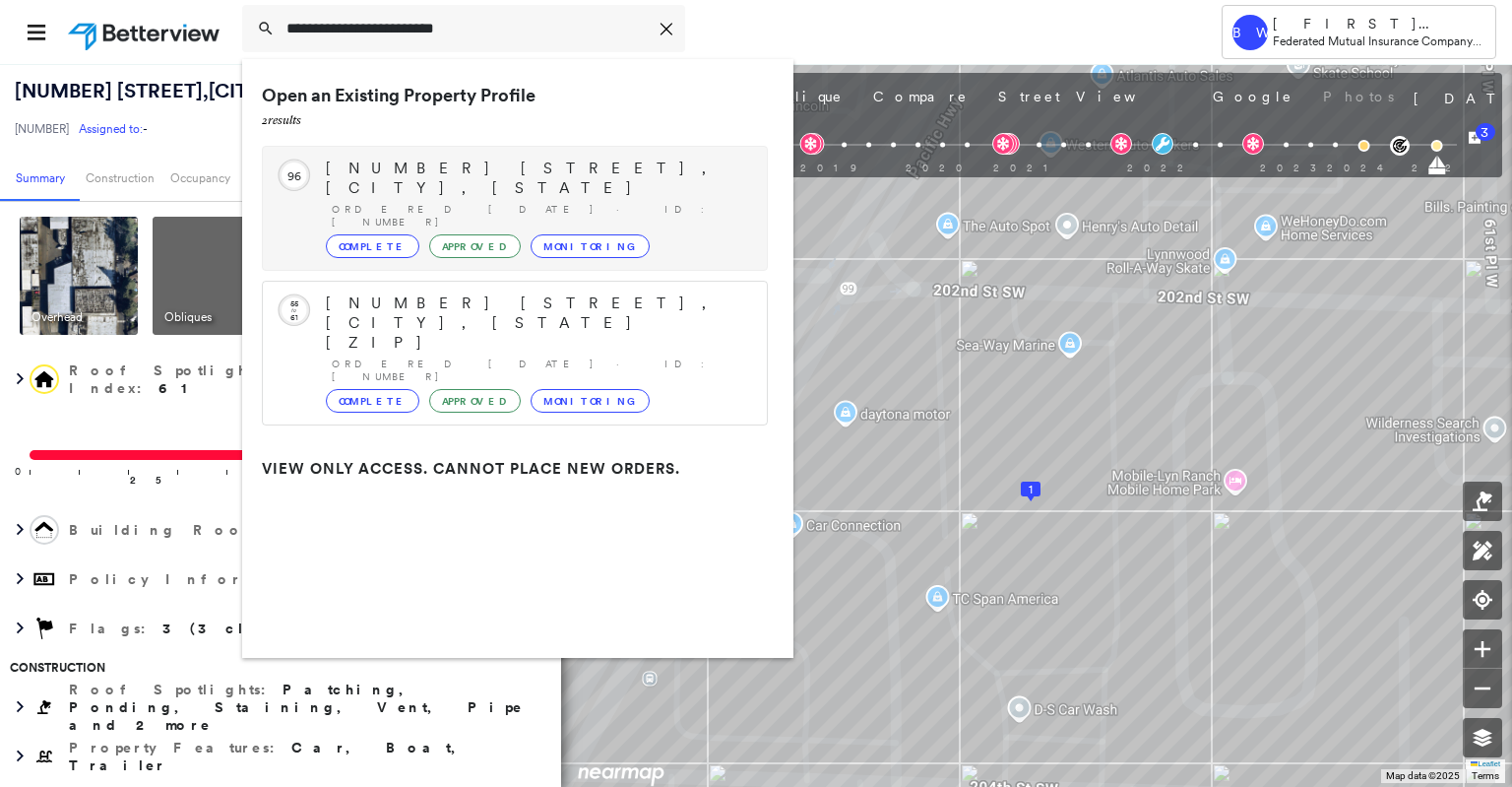 type on "**********" 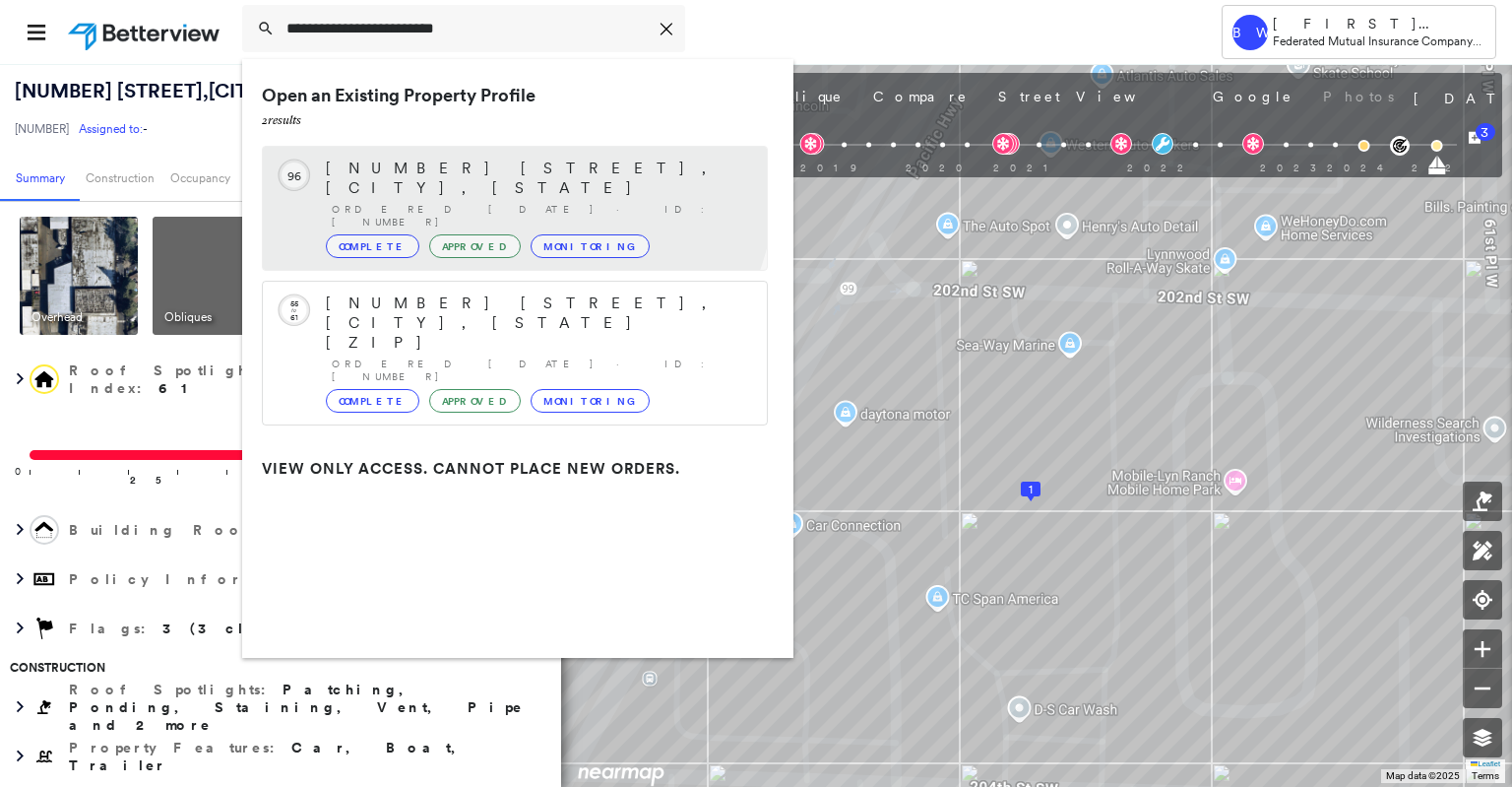 click on "613 SW 2nd Ave., Ocala, FL 34471" at bounding box center [536, 178] 